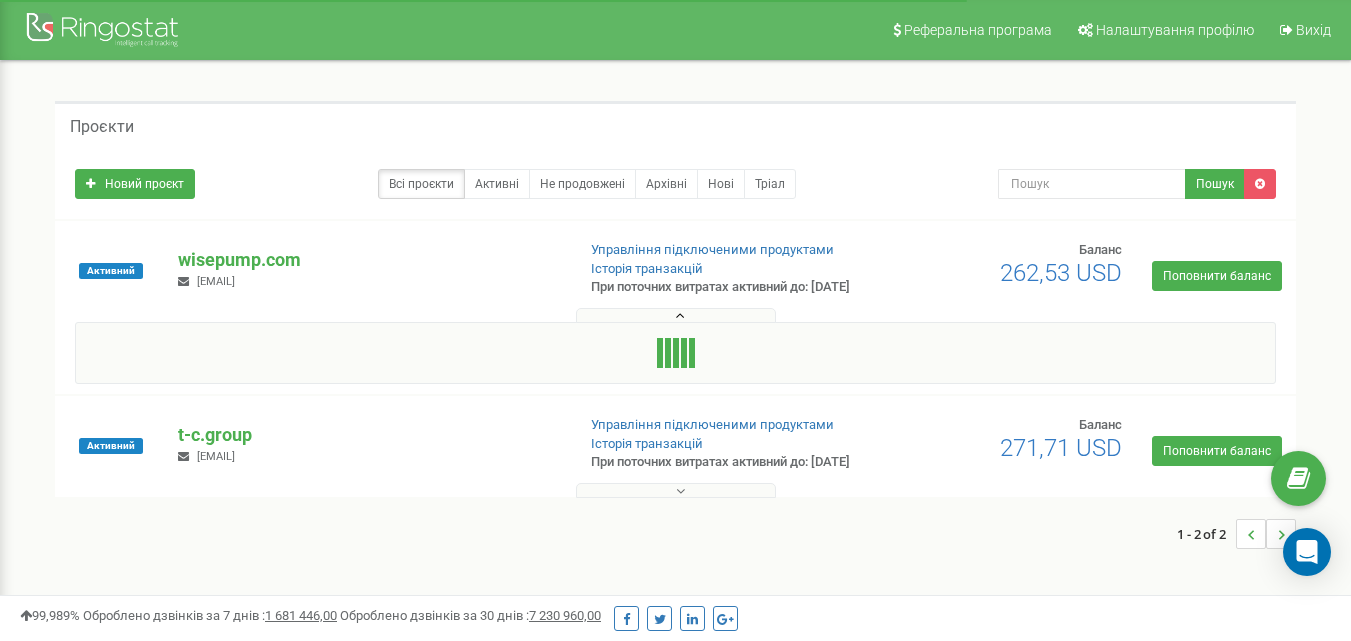 scroll, scrollTop: 0, scrollLeft: 0, axis: both 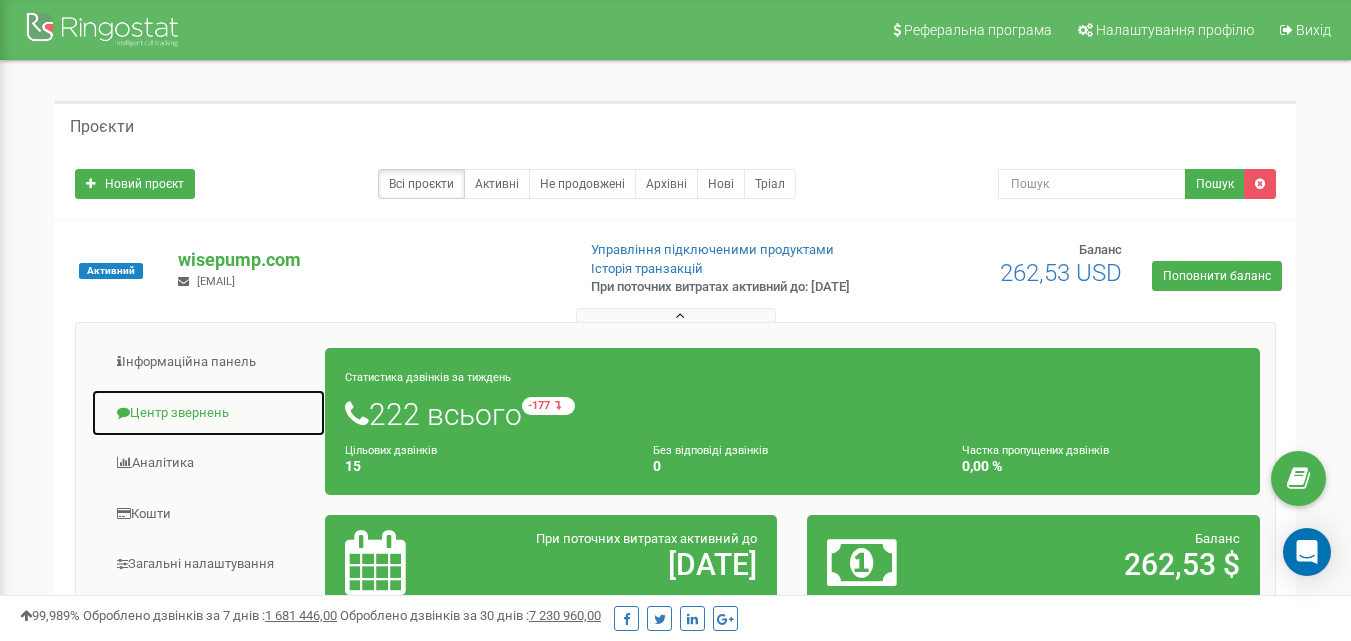click on "Центр звернень" at bounding box center [208, 413] 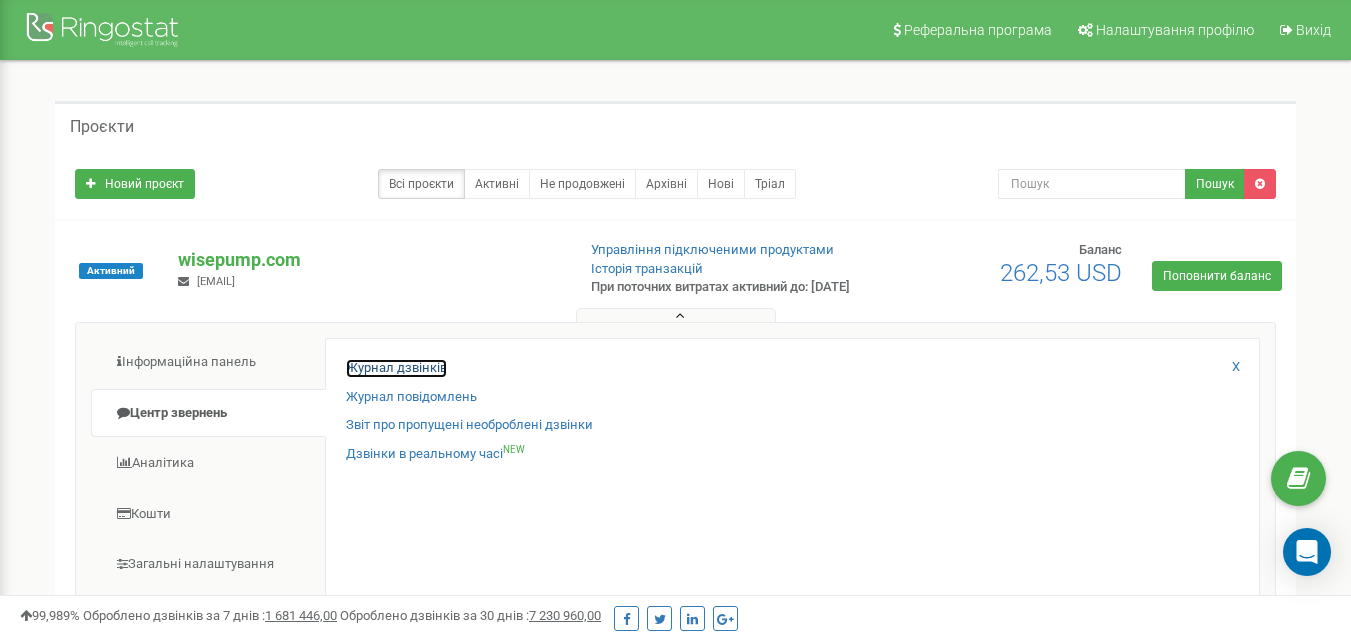 click on "Журнал дзвінків" at bounding box center [396, 368] 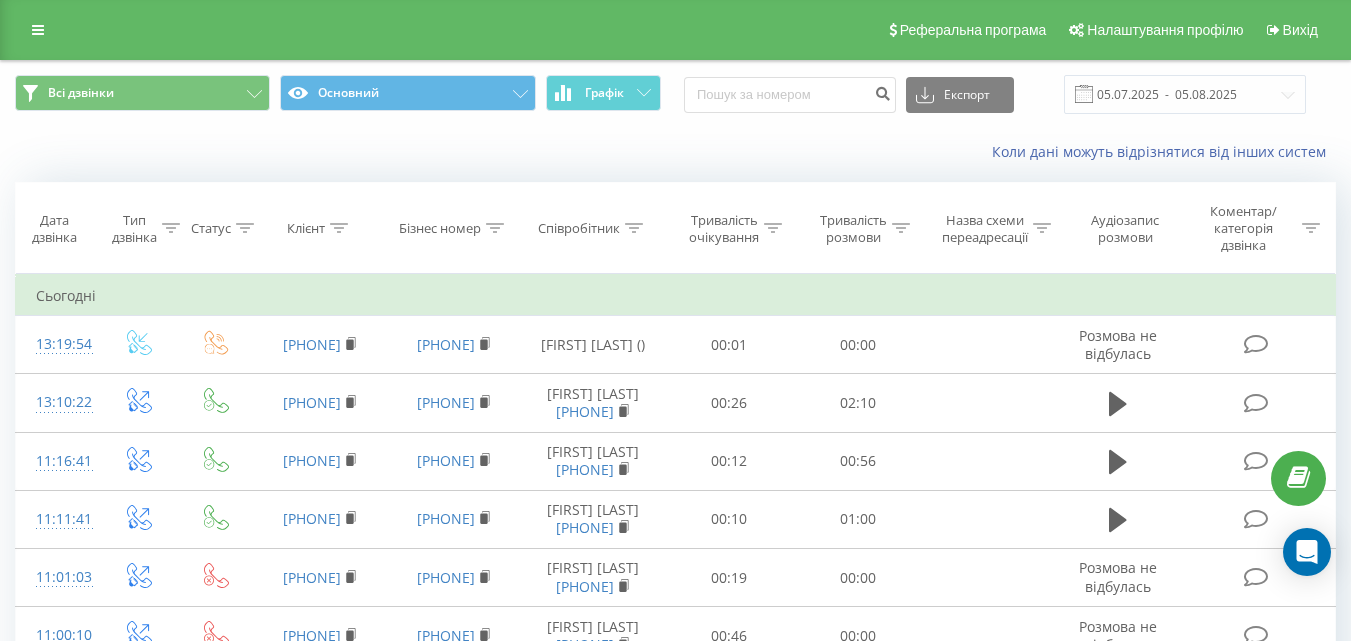 scroll, scrollTop: 0, scrollLeft: 0, axis: both 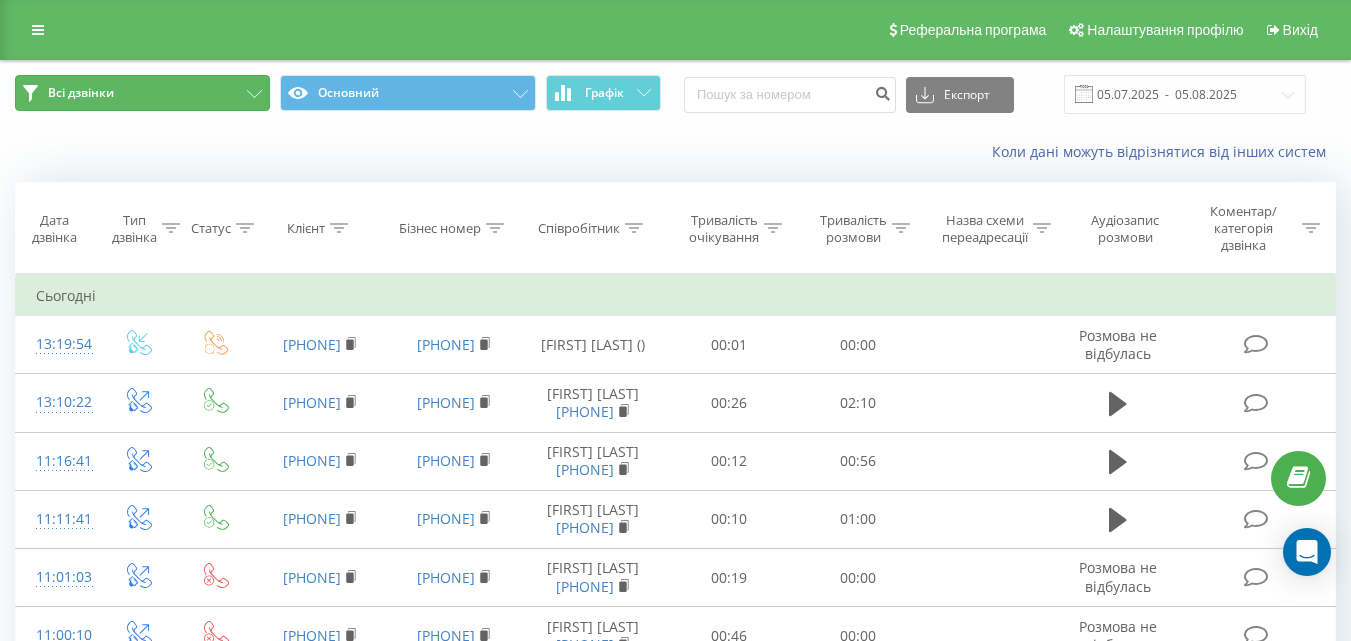 click on "Всі дзвінки" at bounding box center [142, 93] 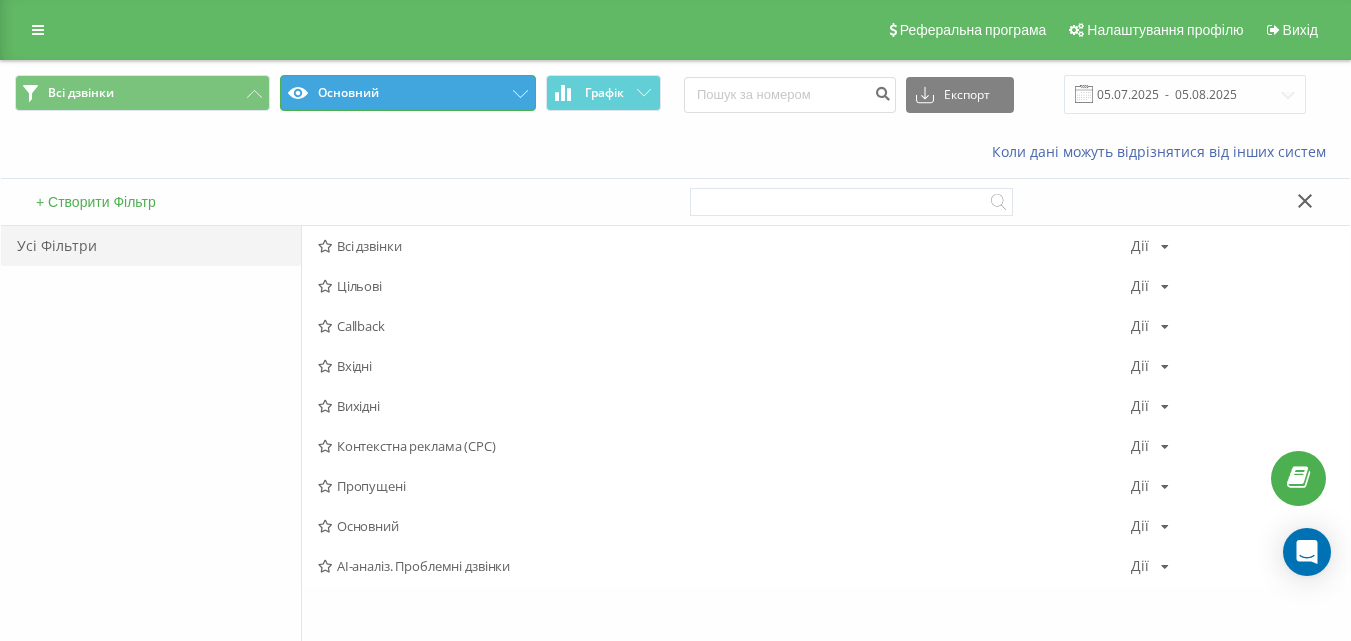 click on "Основний" at bounding box center [407, 93] 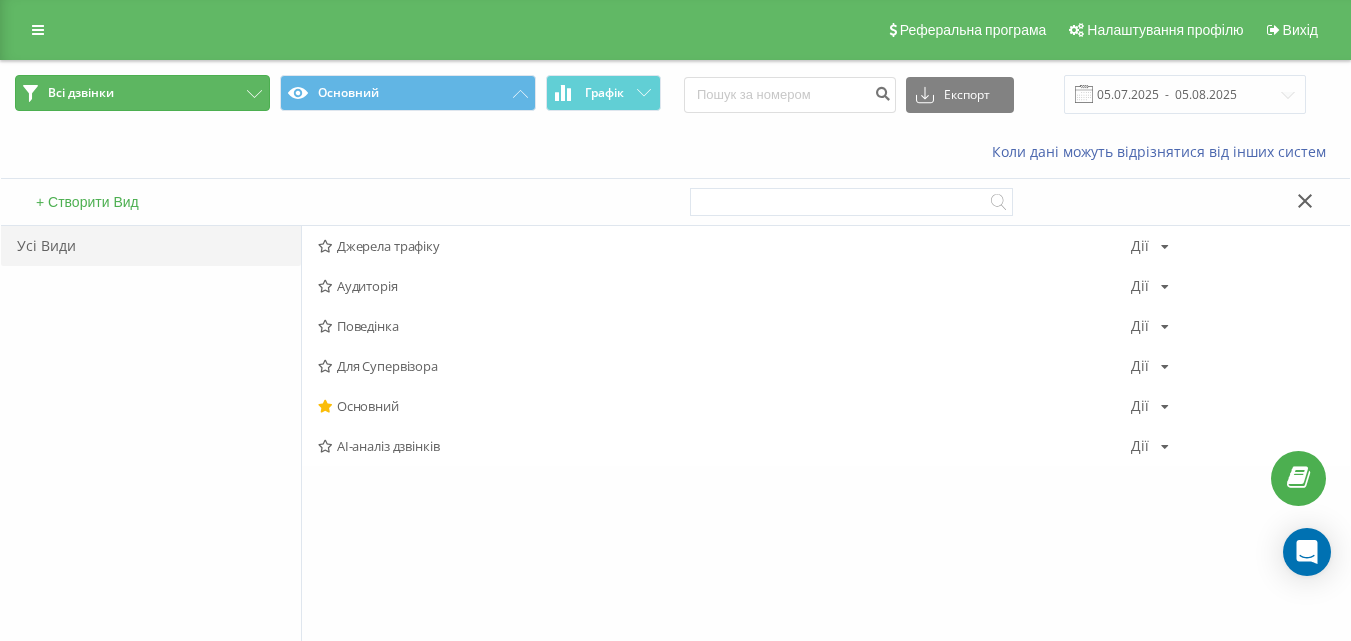 click on "Всі дзвінки" at bounding box center [142, 93] 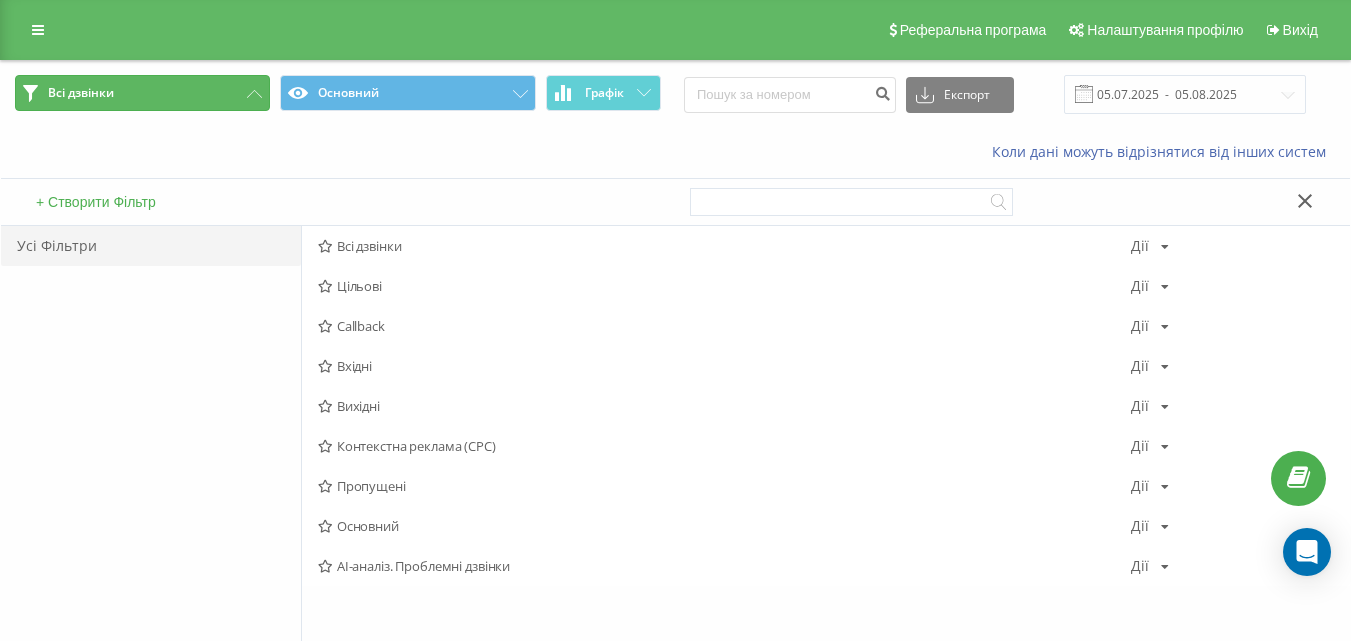 click 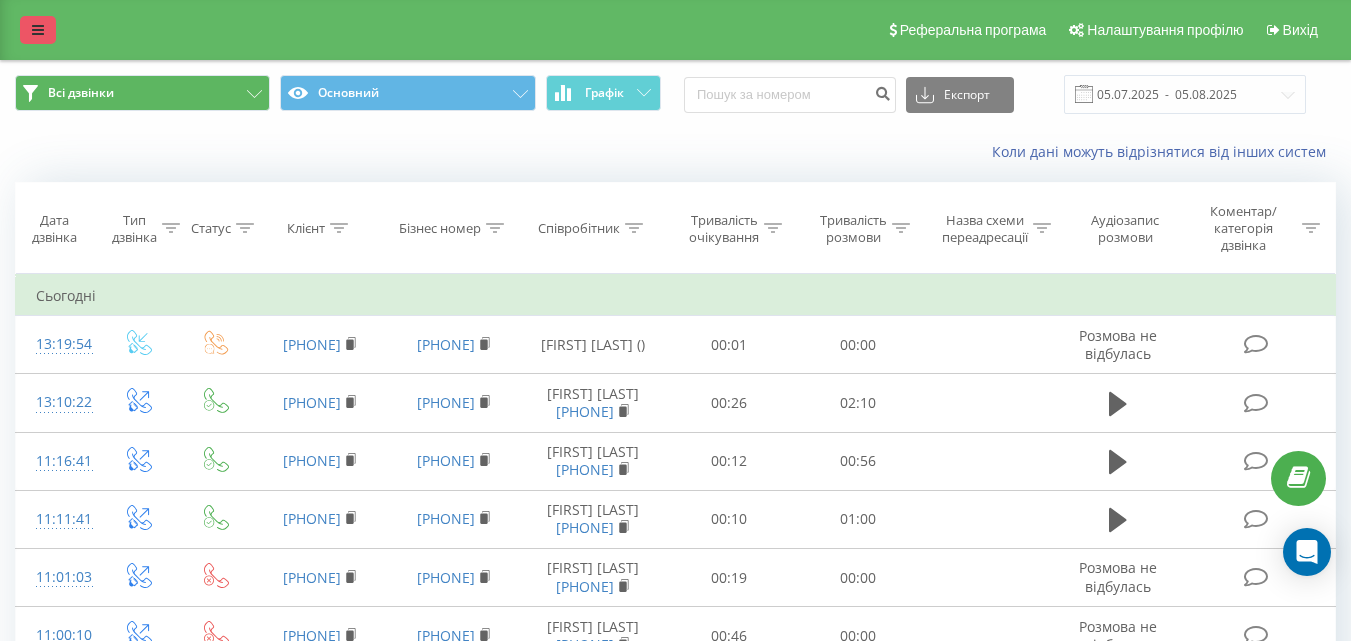 click at bounding box center [38, 30] 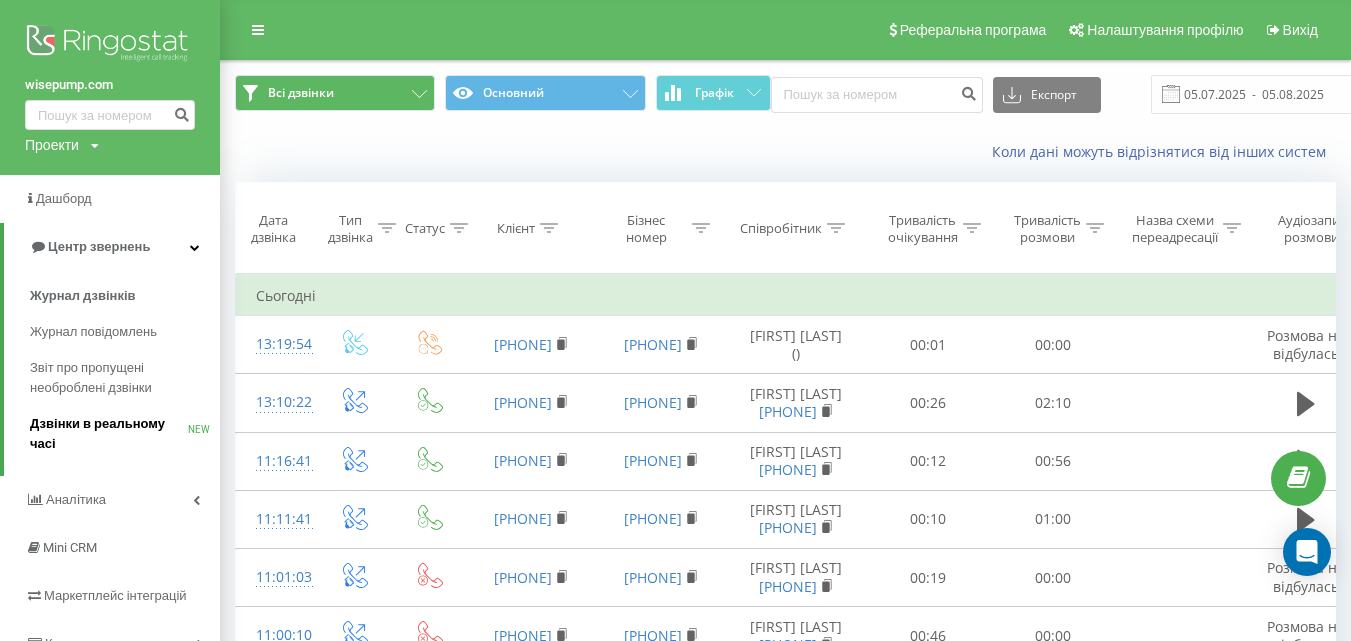 click on "Дзвінки в реальному часі" at bounding box center (109, 434) 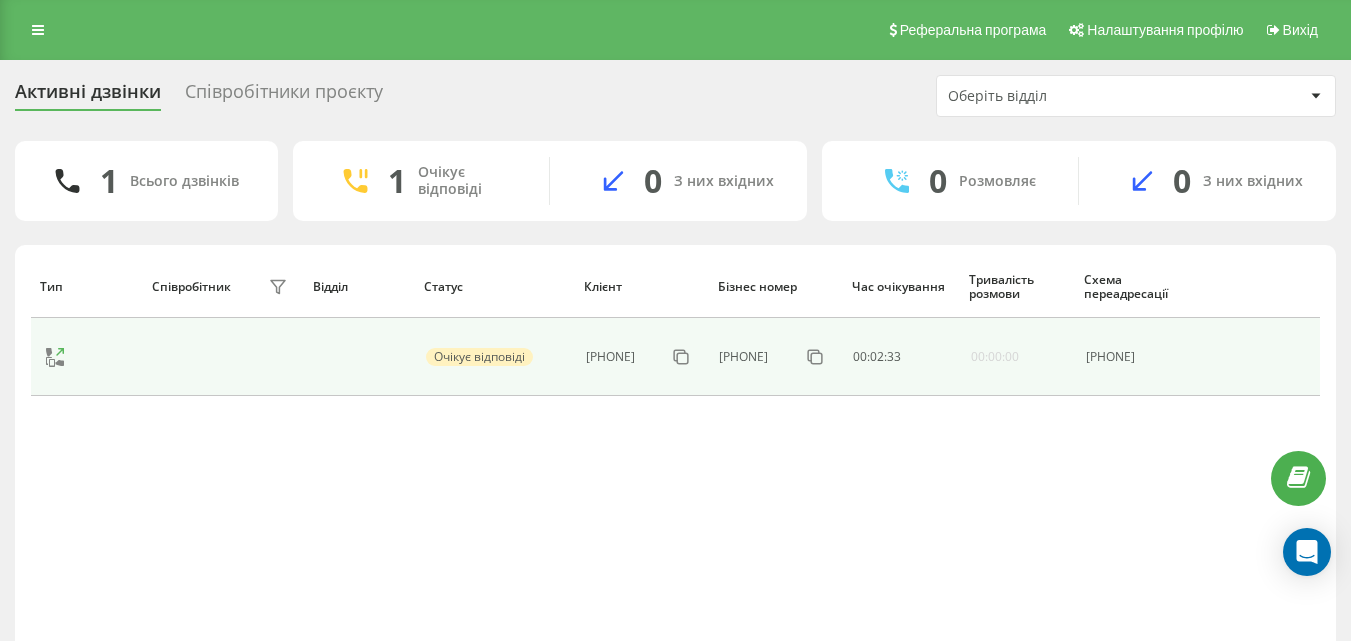 scroll, scrollTop: 0, scrollLeft: 0, axis: both 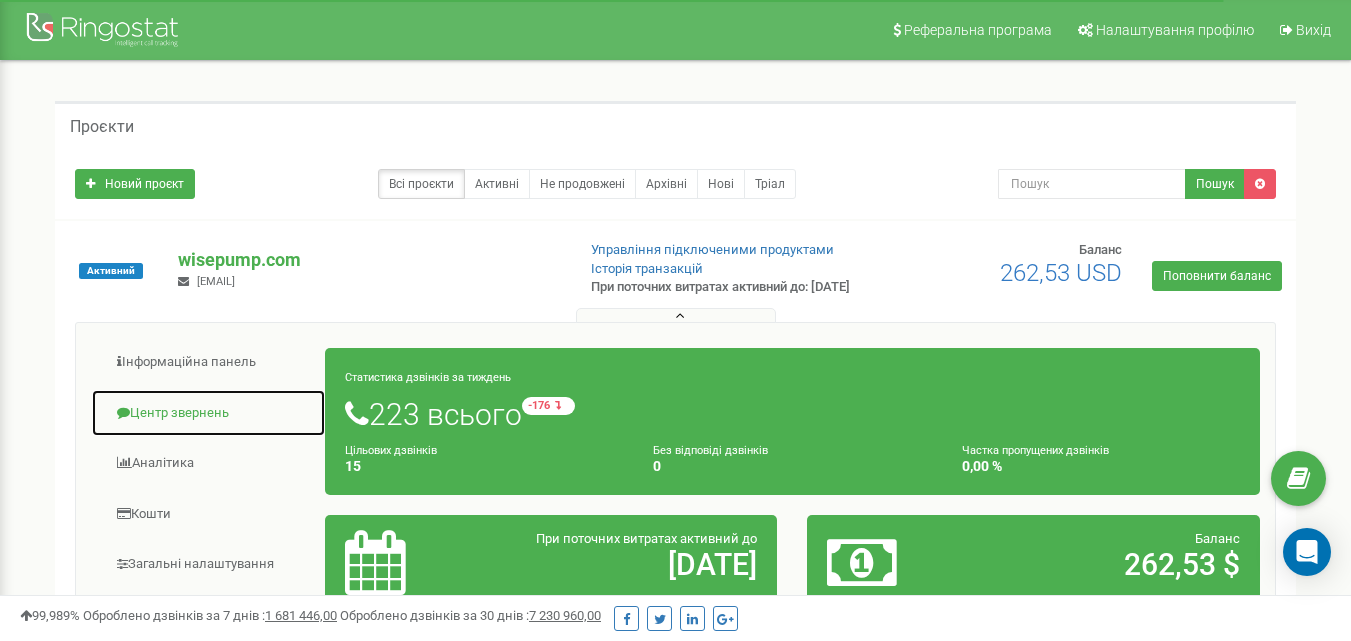 click on "Центр звернень" at bounding box center [208, 413] 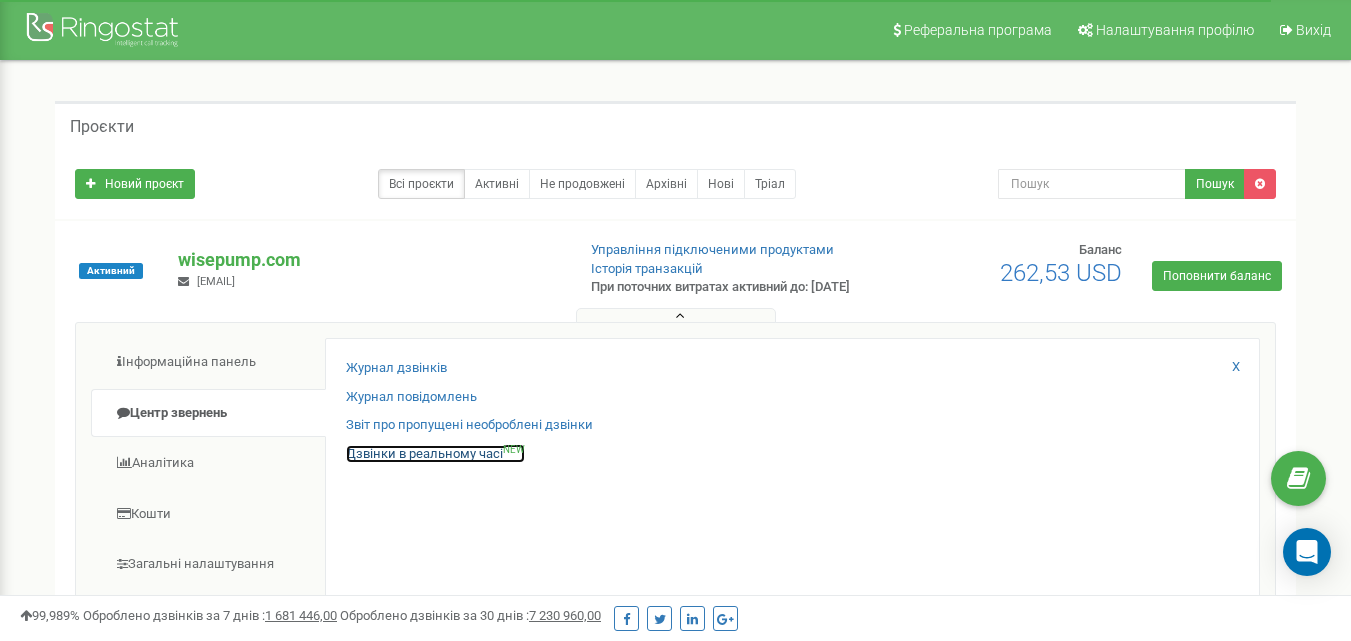 click on "Дзвінки в реальному часі  NEW" at bounding box center [435, 454] 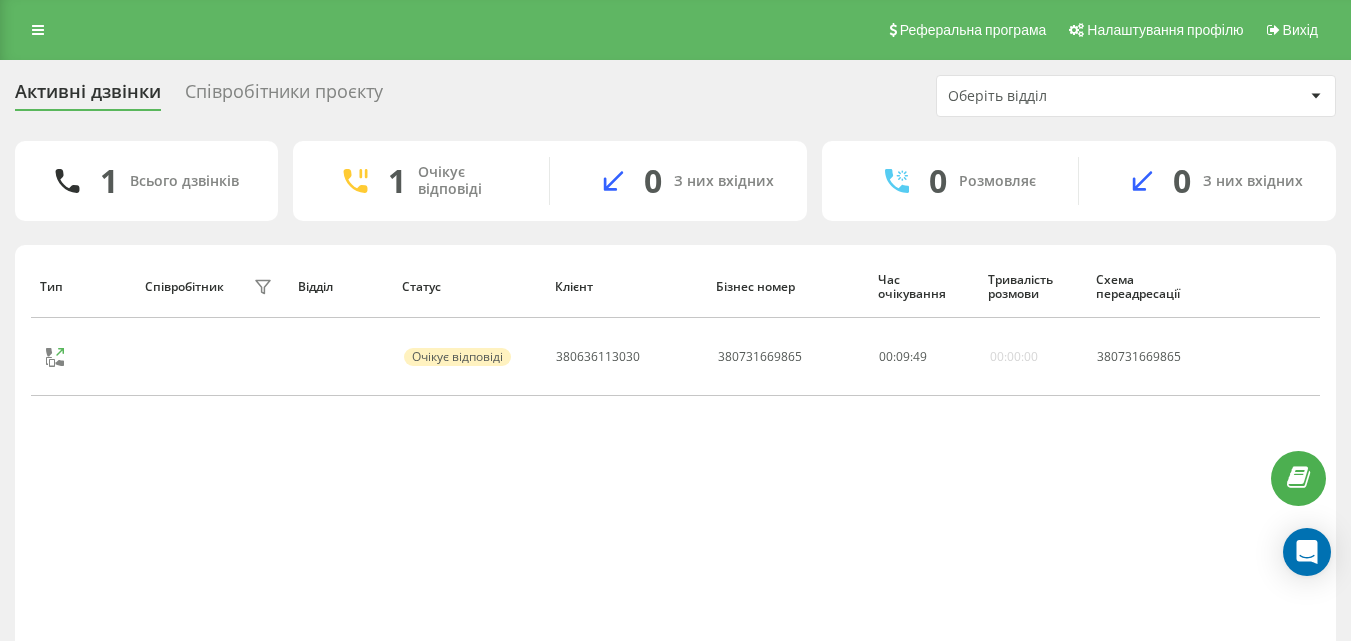 scroll, scrollTop: 0, scrollLeft: 0, axis: both 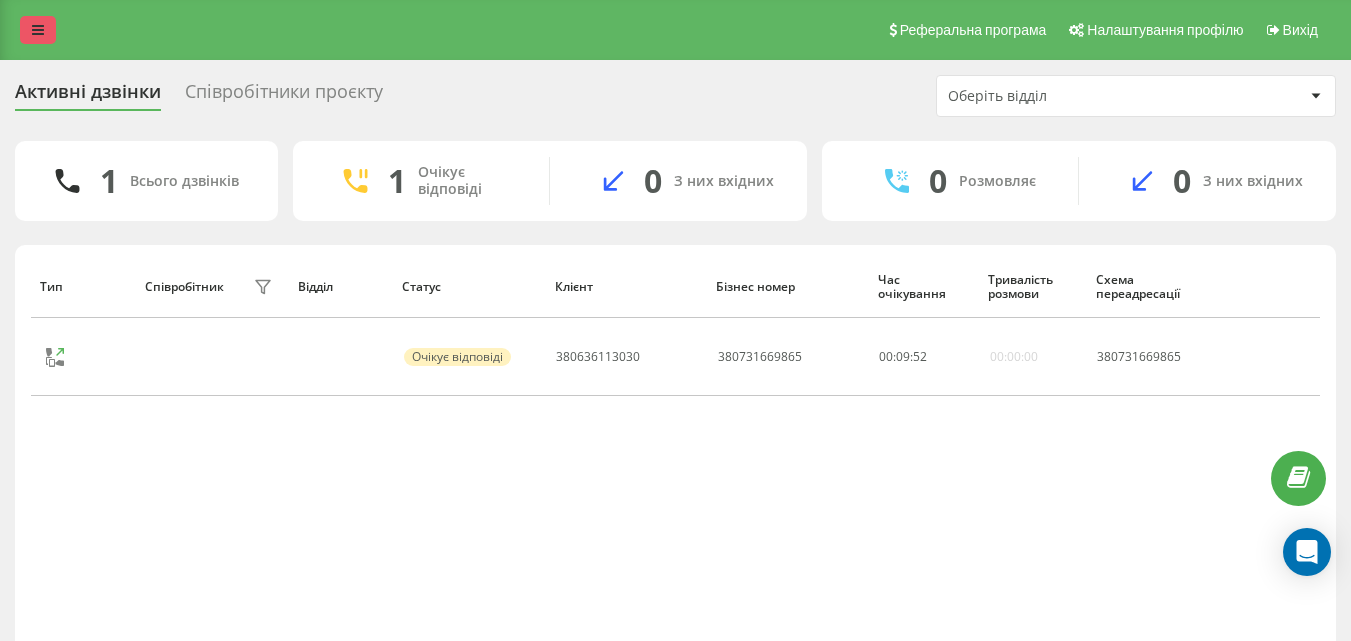 click at bounding box center (38, 30) 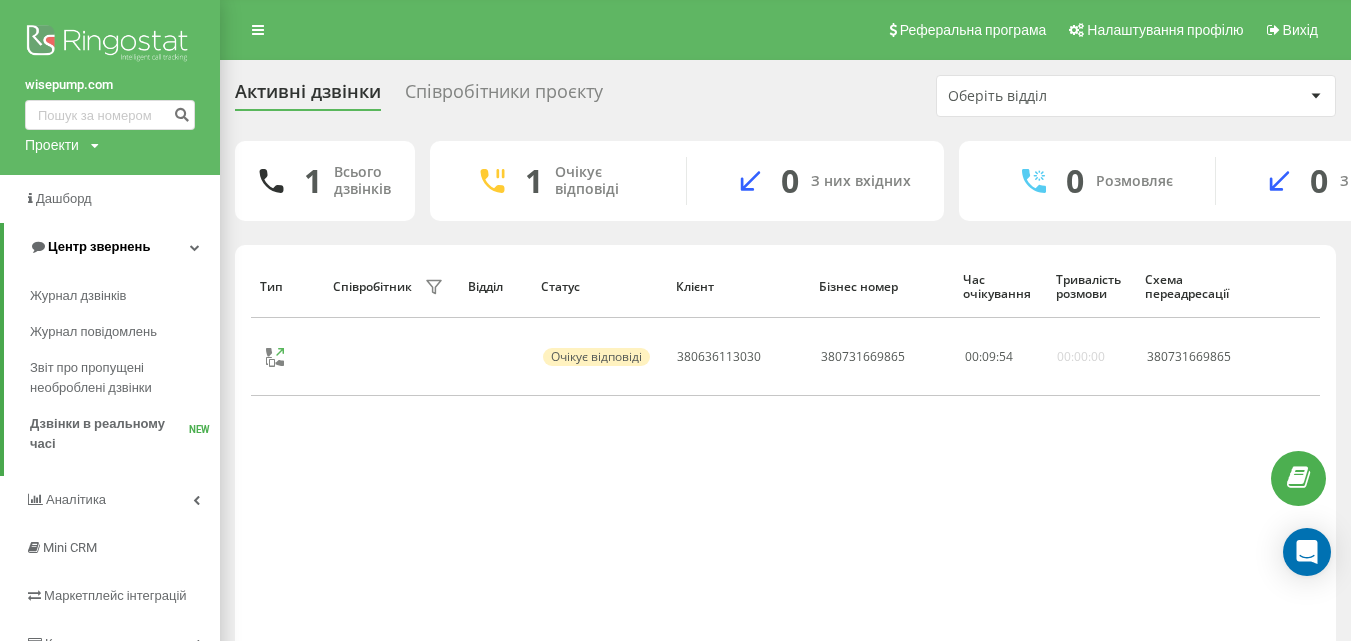 click at bounding box center (195, 247) 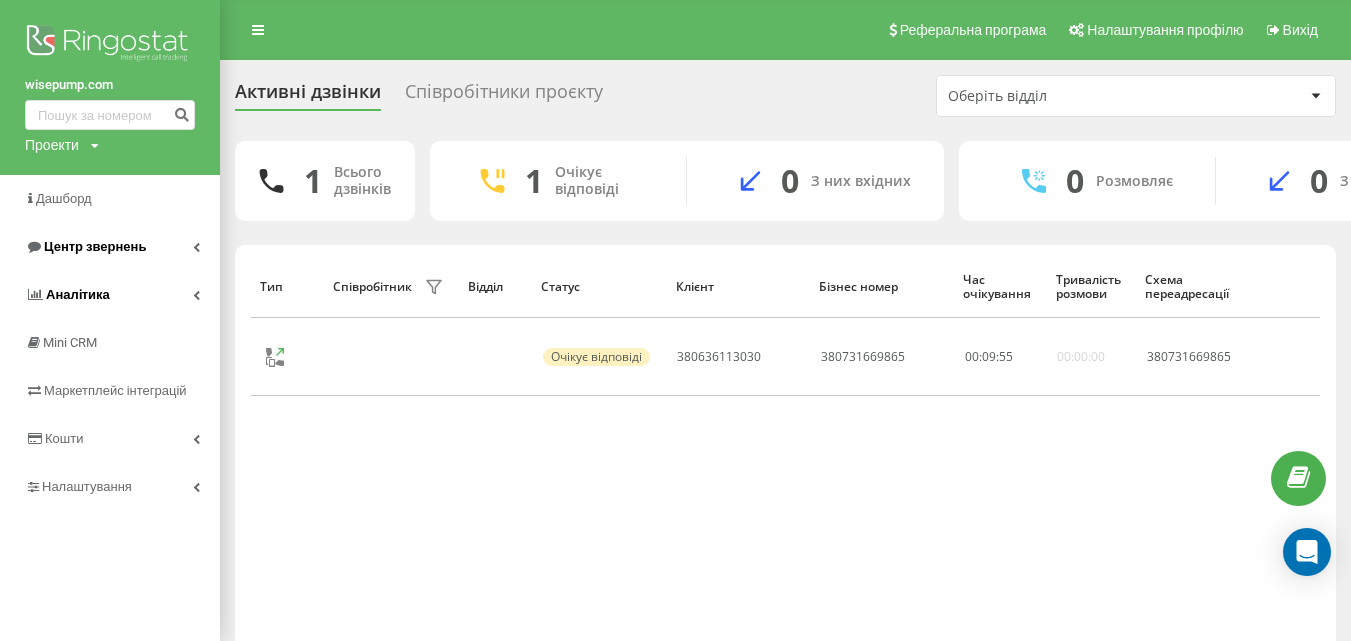 click on "Аналiтика" at bounding box center [110, 295] 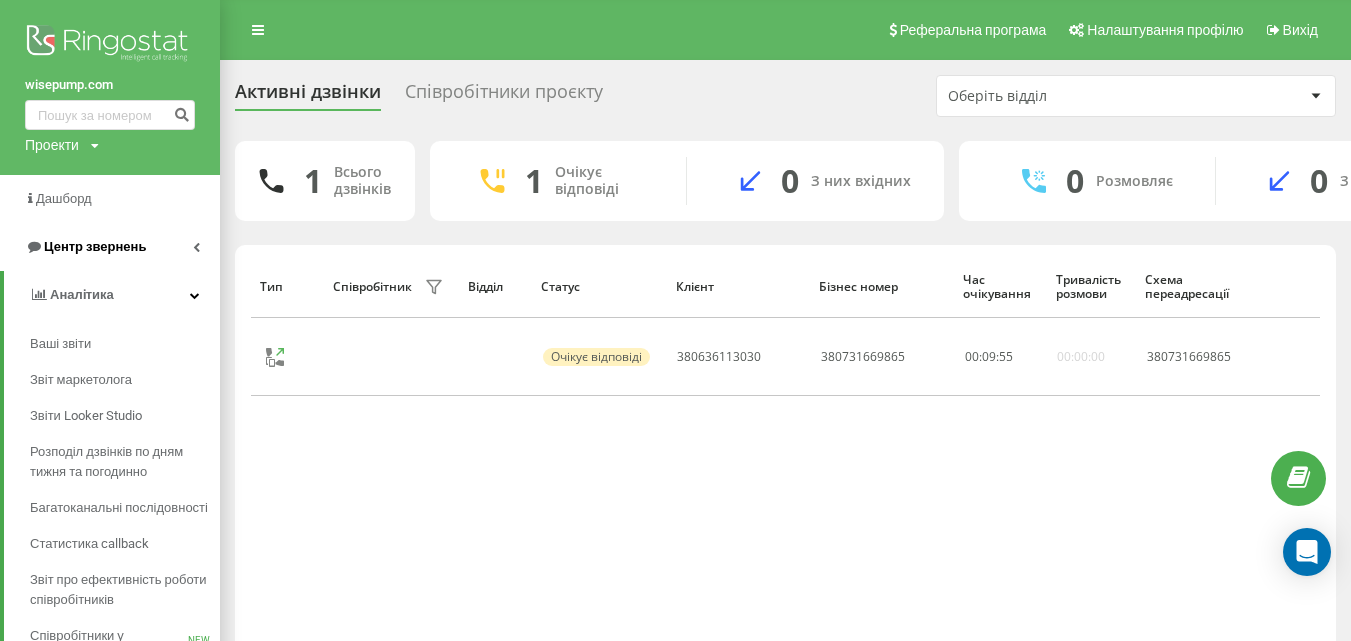 click on "Центр звернень" at bounding box center [110, 247] 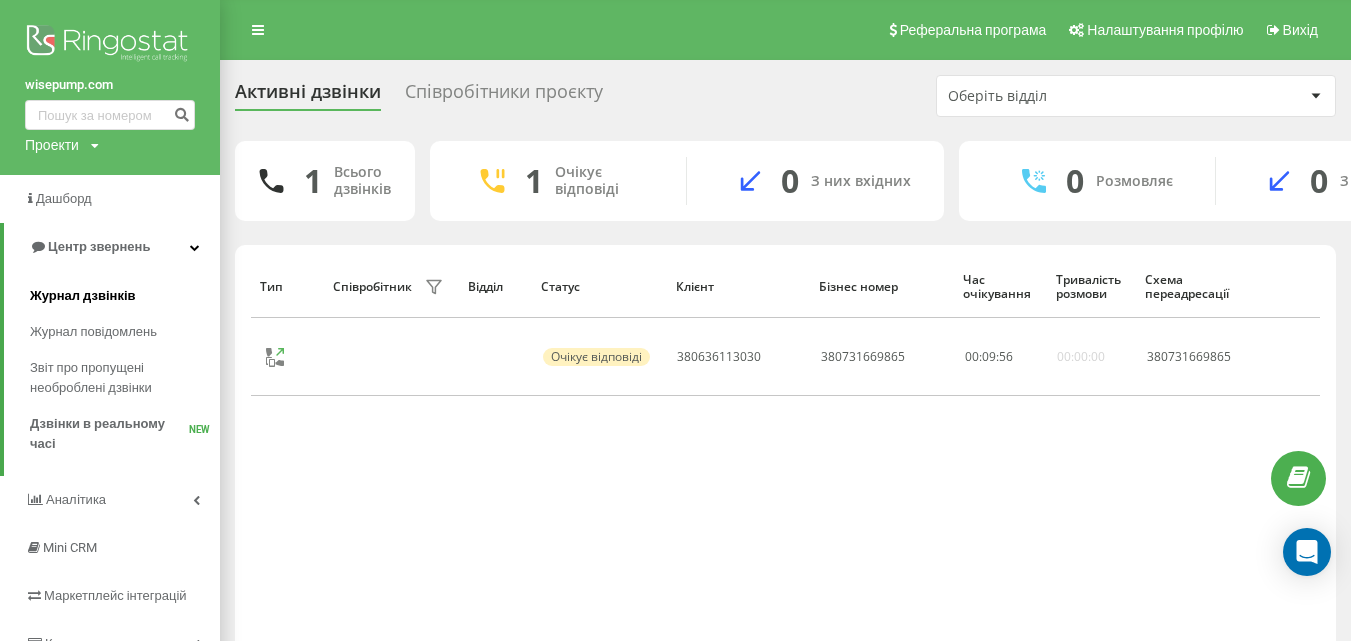click on "Журнал дзвінків" at bounding box center (83, 296) 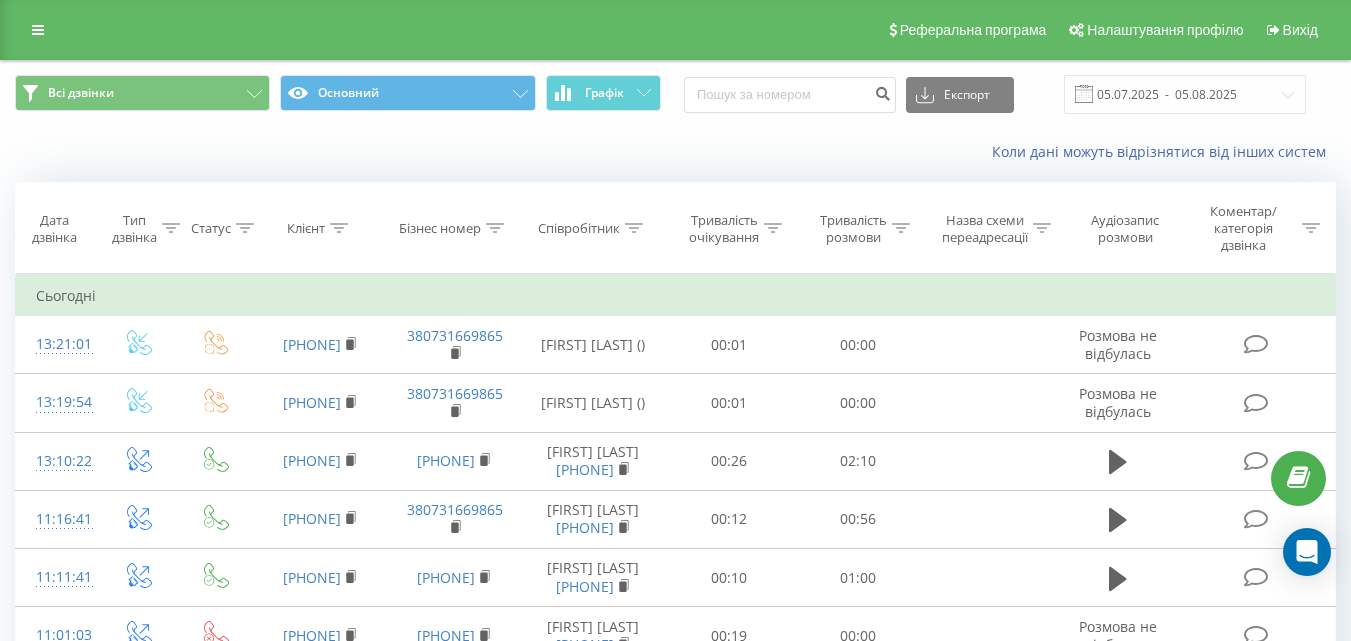 scroll, scrollTop: 0, scrollLeft: 0, axis: both 